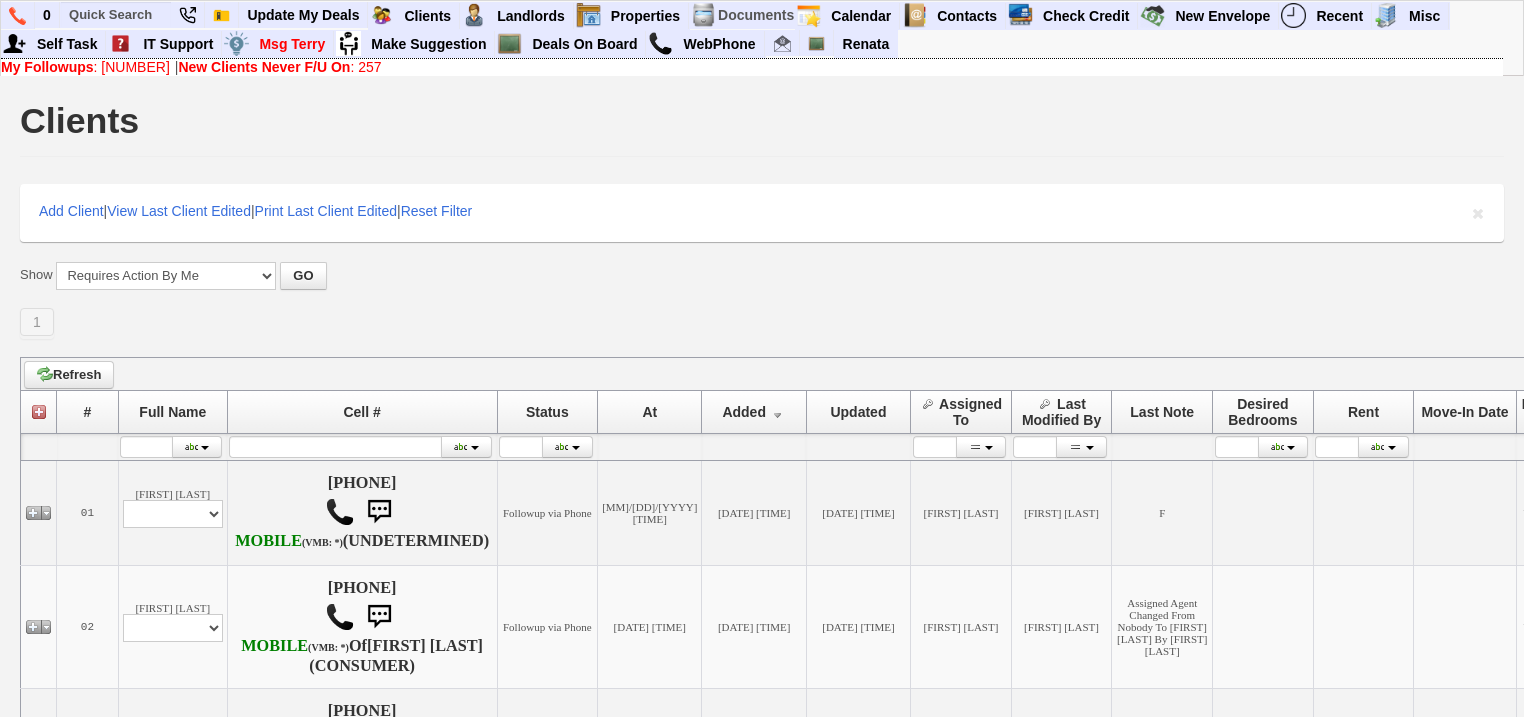 scroll, scrollTop: 0, scrollLeft: 0, axis: both 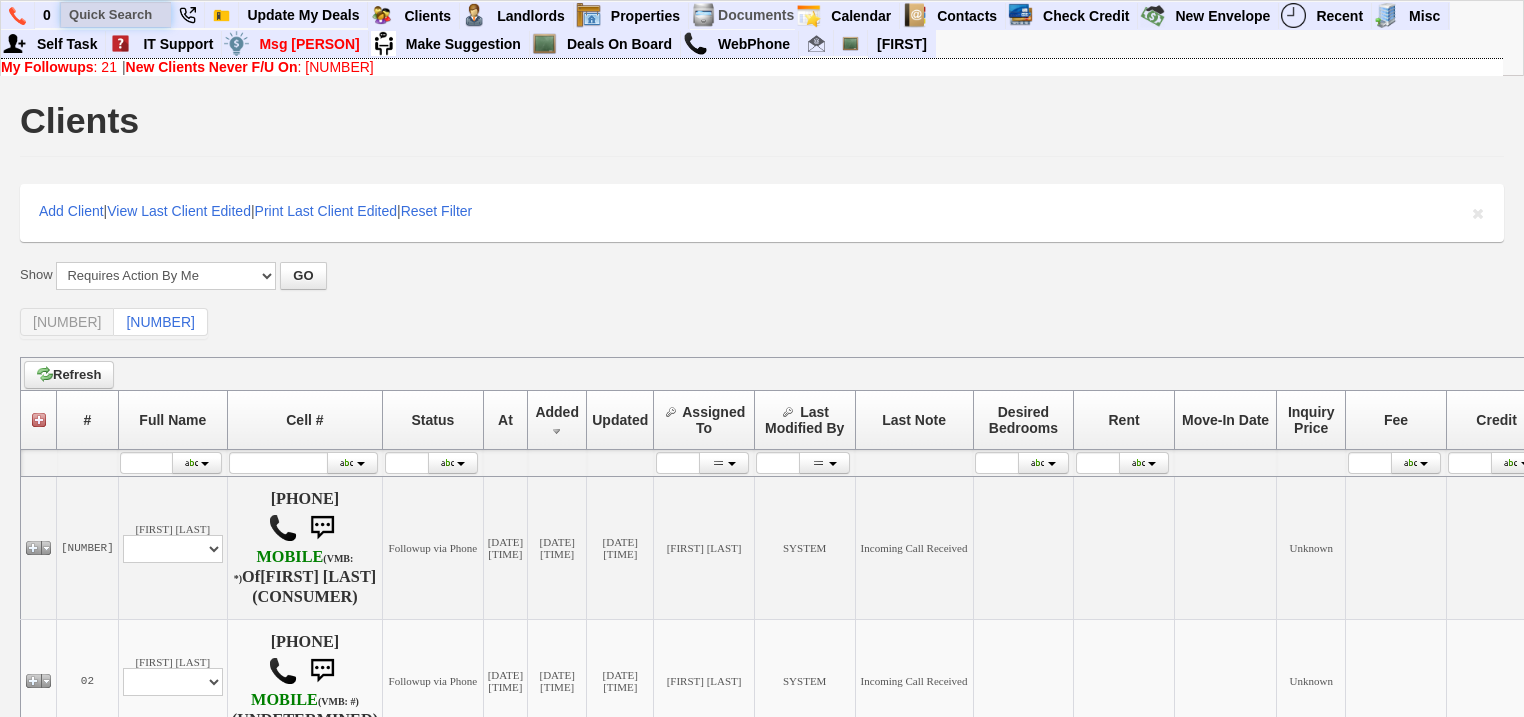 click at bounding box center [116, 14] 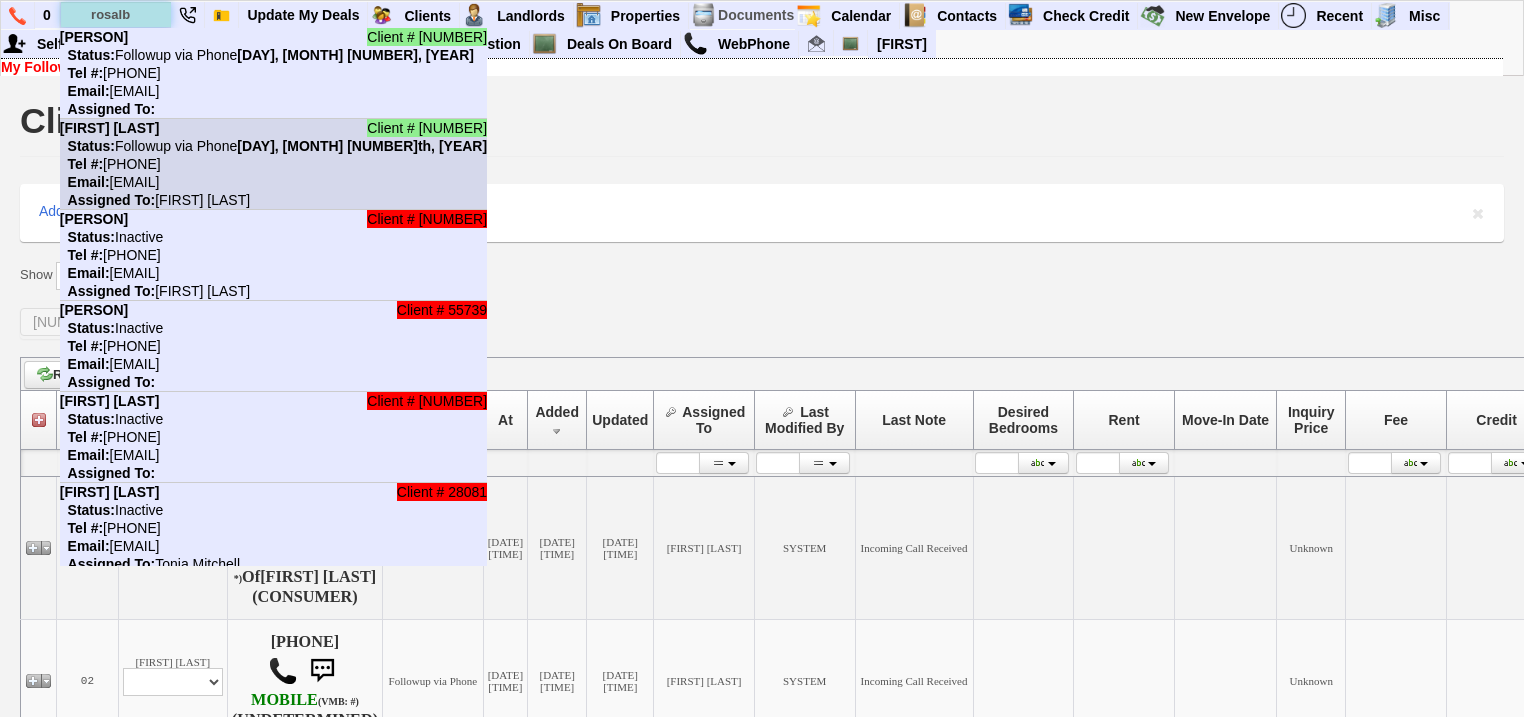 type on "rosalb" 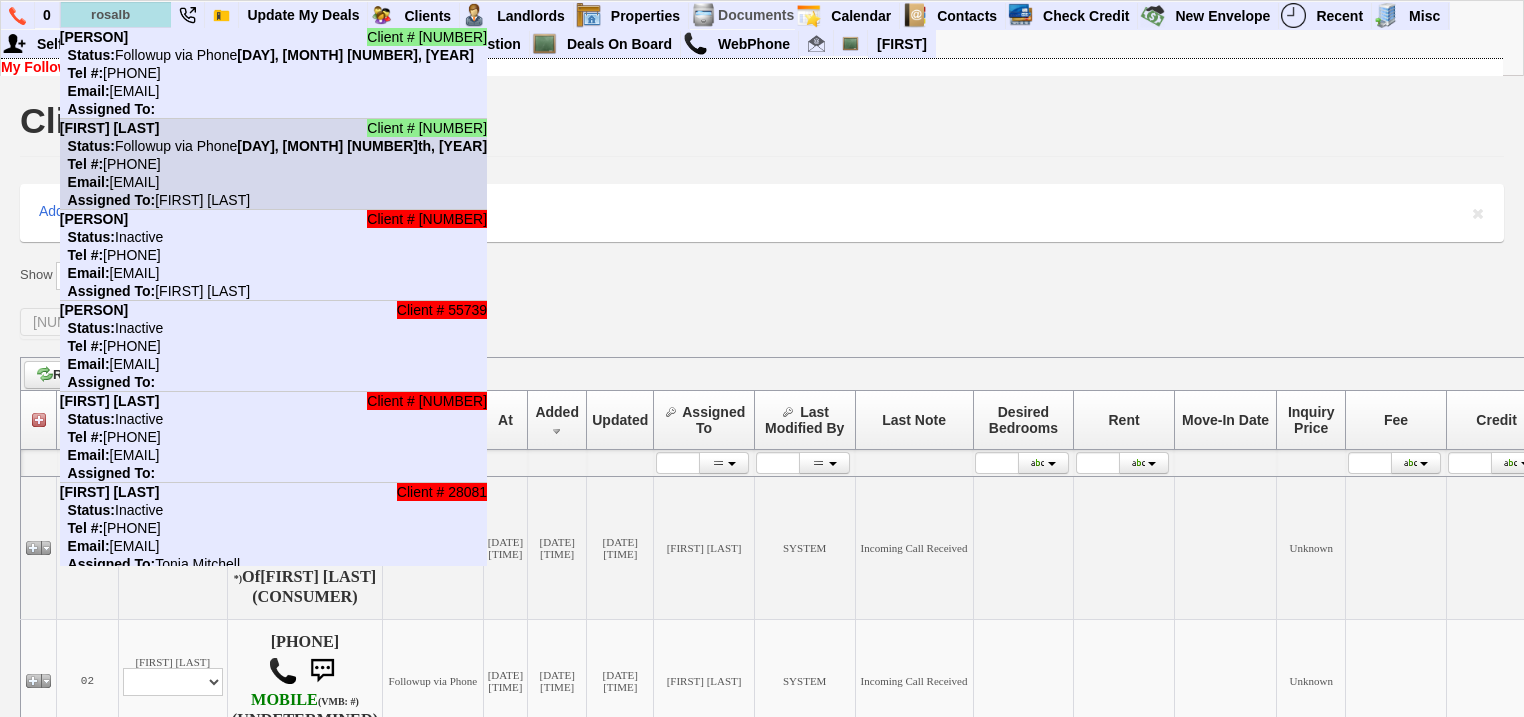 click on "Email:  rosalba784@gmail.com" at bounding box center [110, 182] 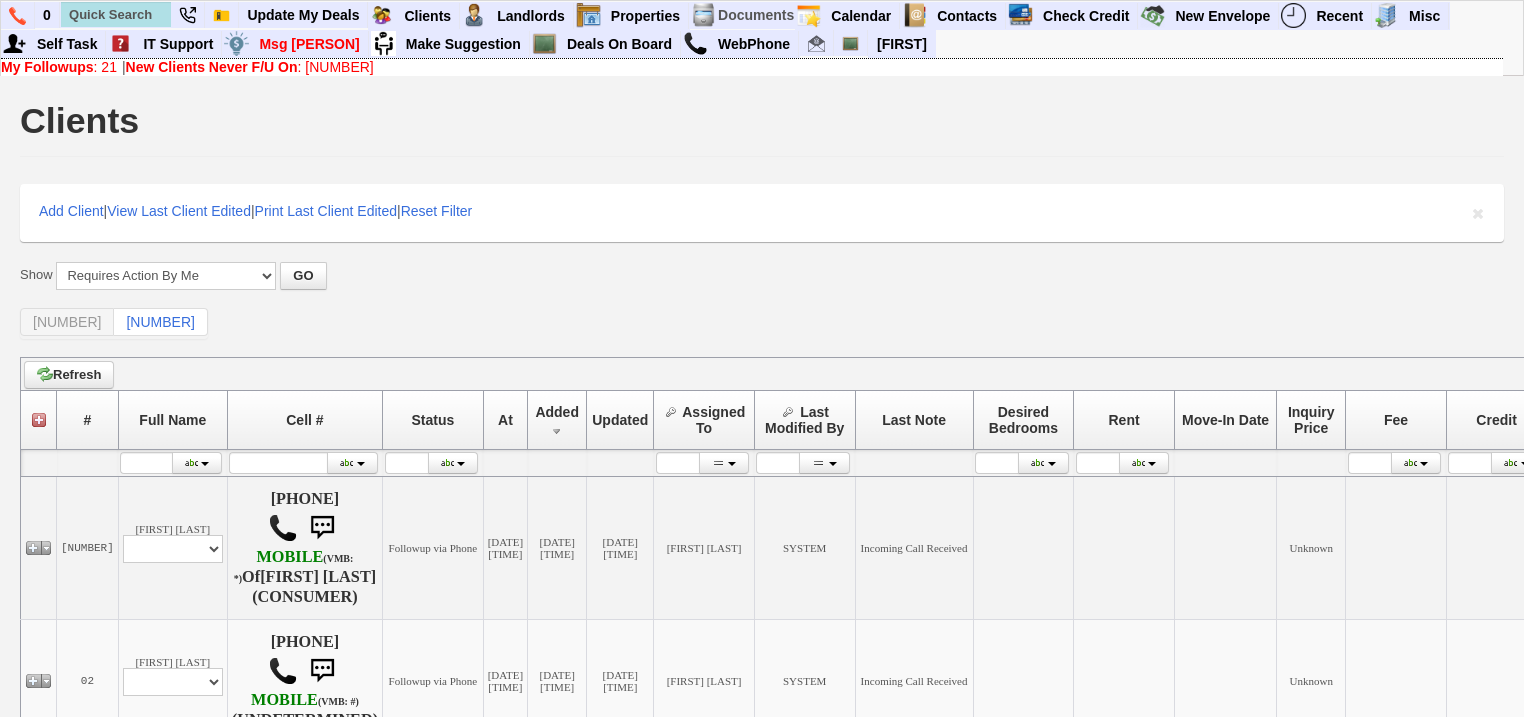 click on "My Followups : 21" at bounding box center (59, 67) 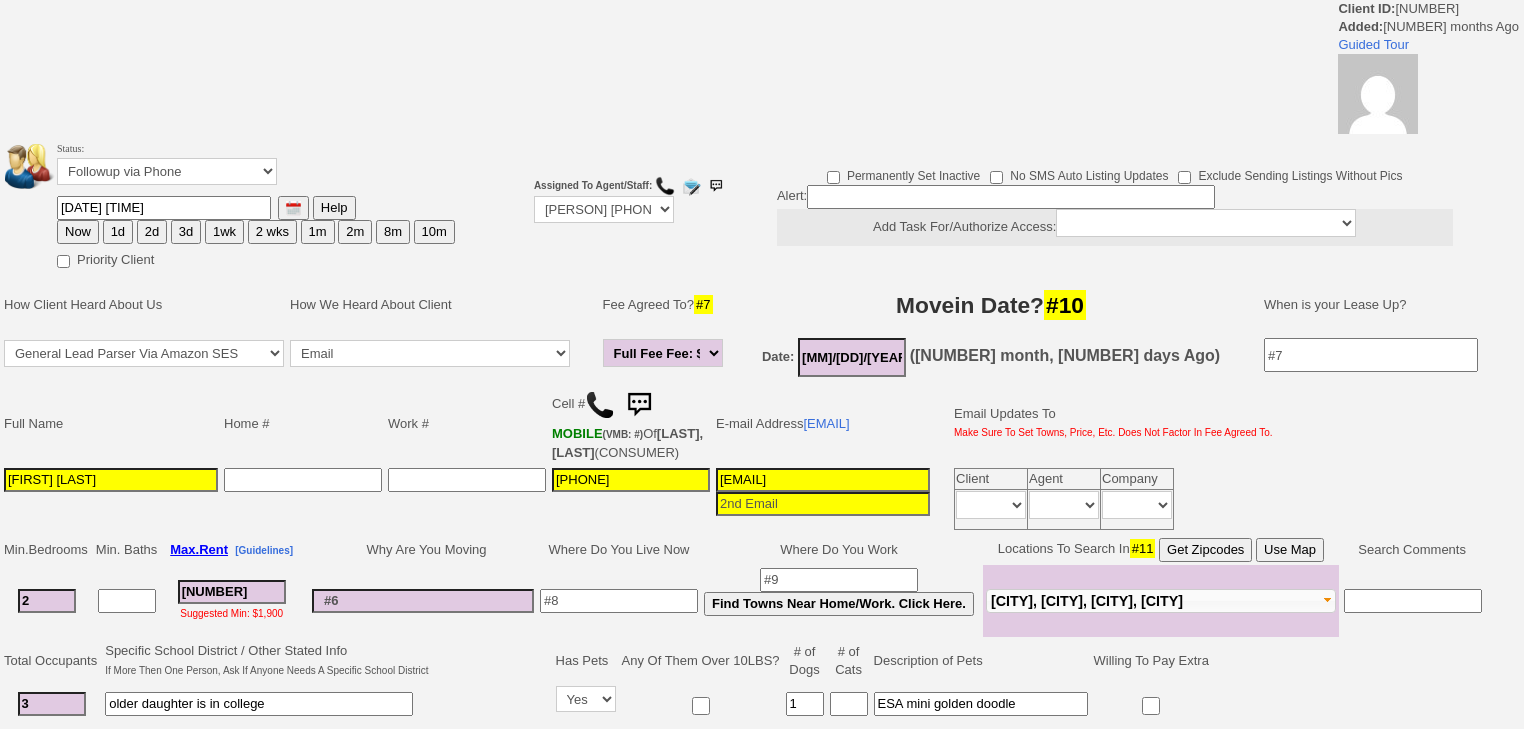 scroll, scrollTop: 0, scrollLeft: 0, axis: both 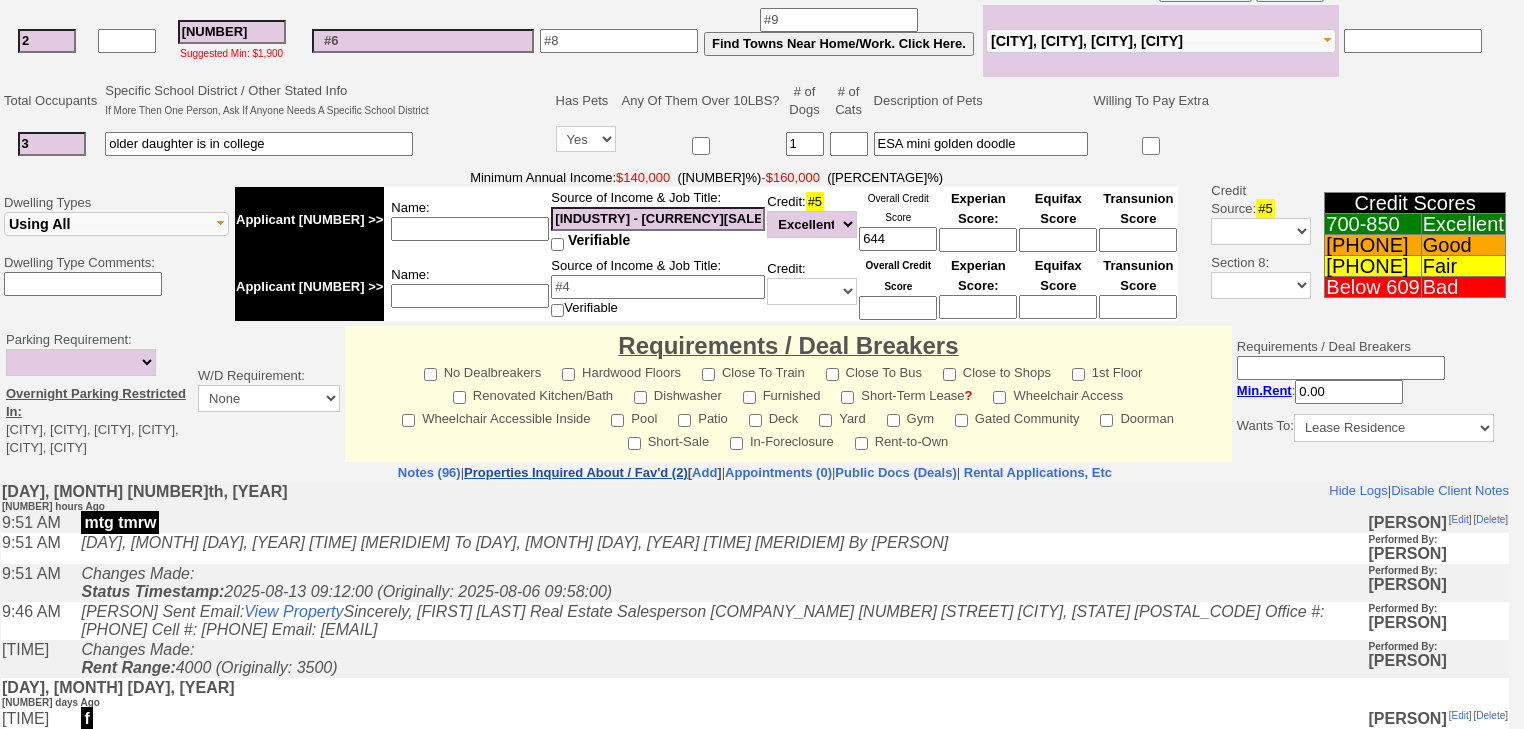 click on "Properties Inquired About / Fav'd
(2)" at bounding box center [576, 472] 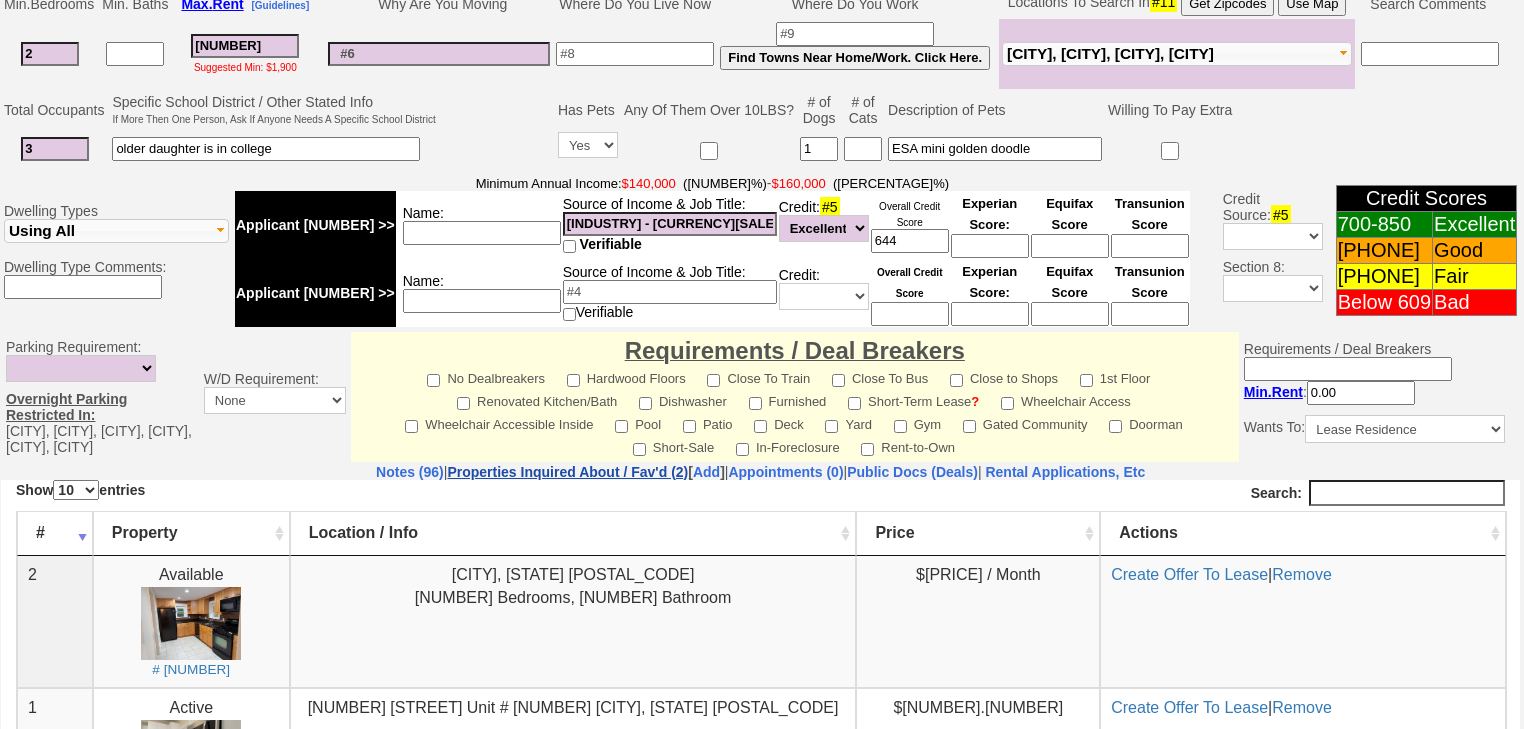 scroll, scrollTop: 0, scrollLeft: 0, axis: both 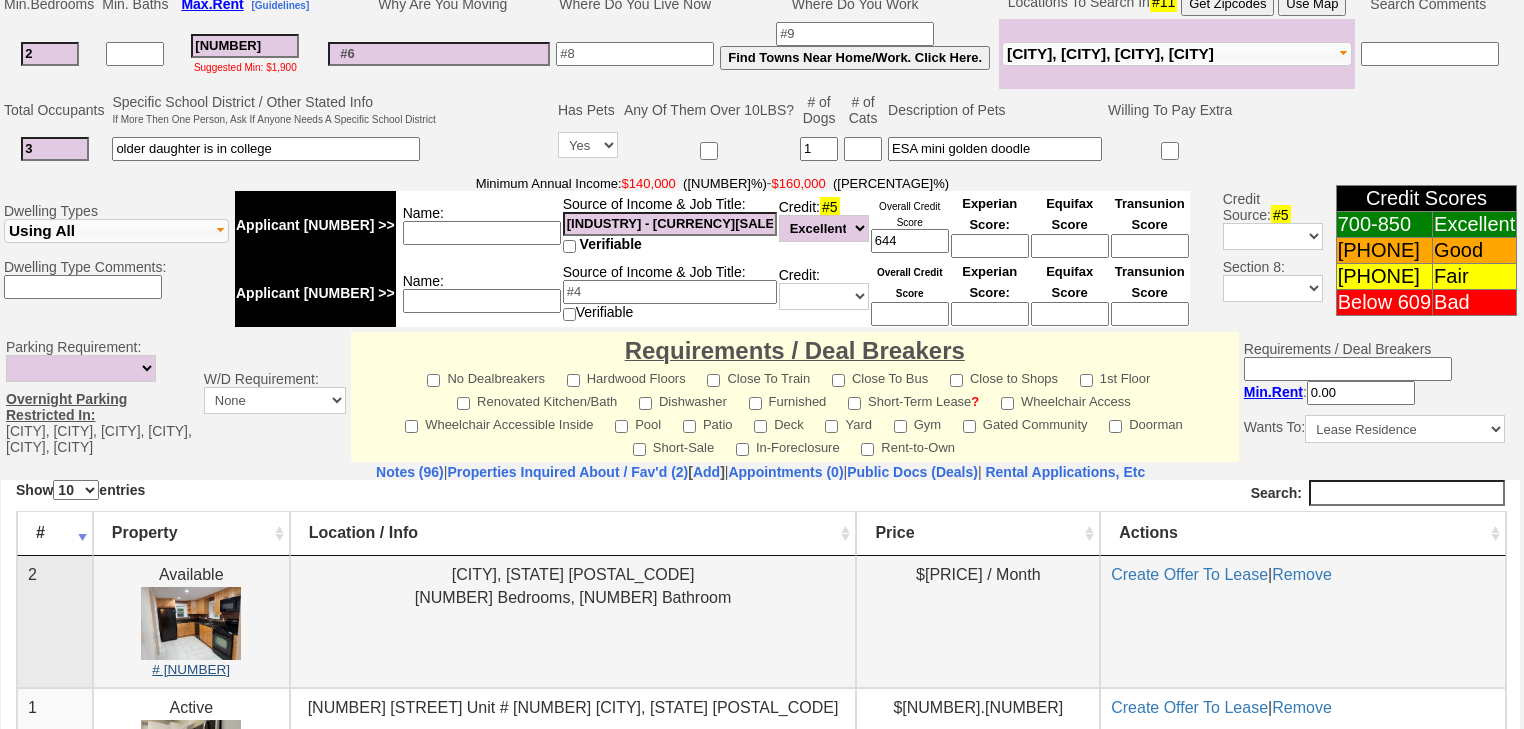 click on "# [NUMBER]" at bounding box center (191, 668) 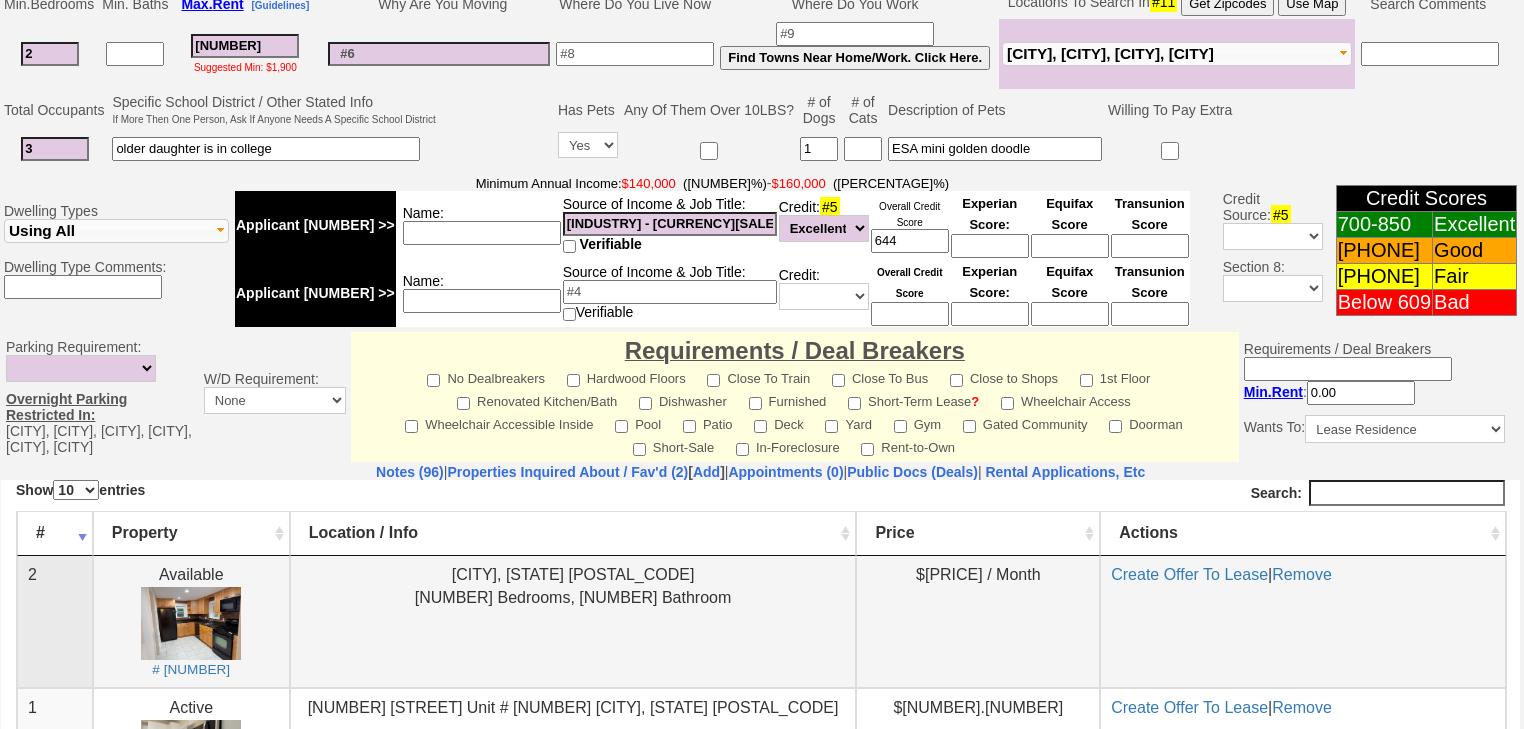 click on "Create Offer To Lease  |  Remove" at bounding box center [1303, 621] 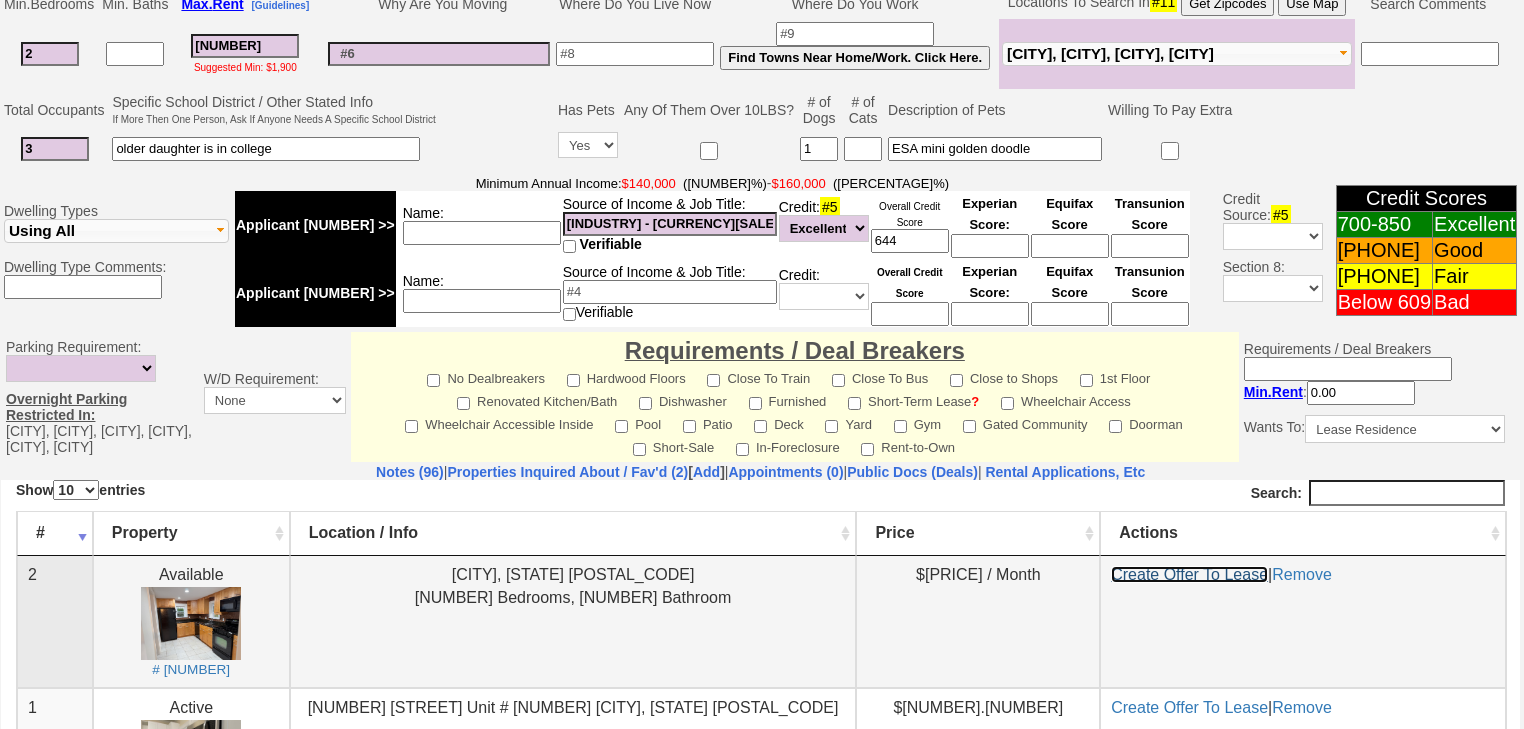 click on "Create Offer To Lease" at bounding box center (1189, 573) 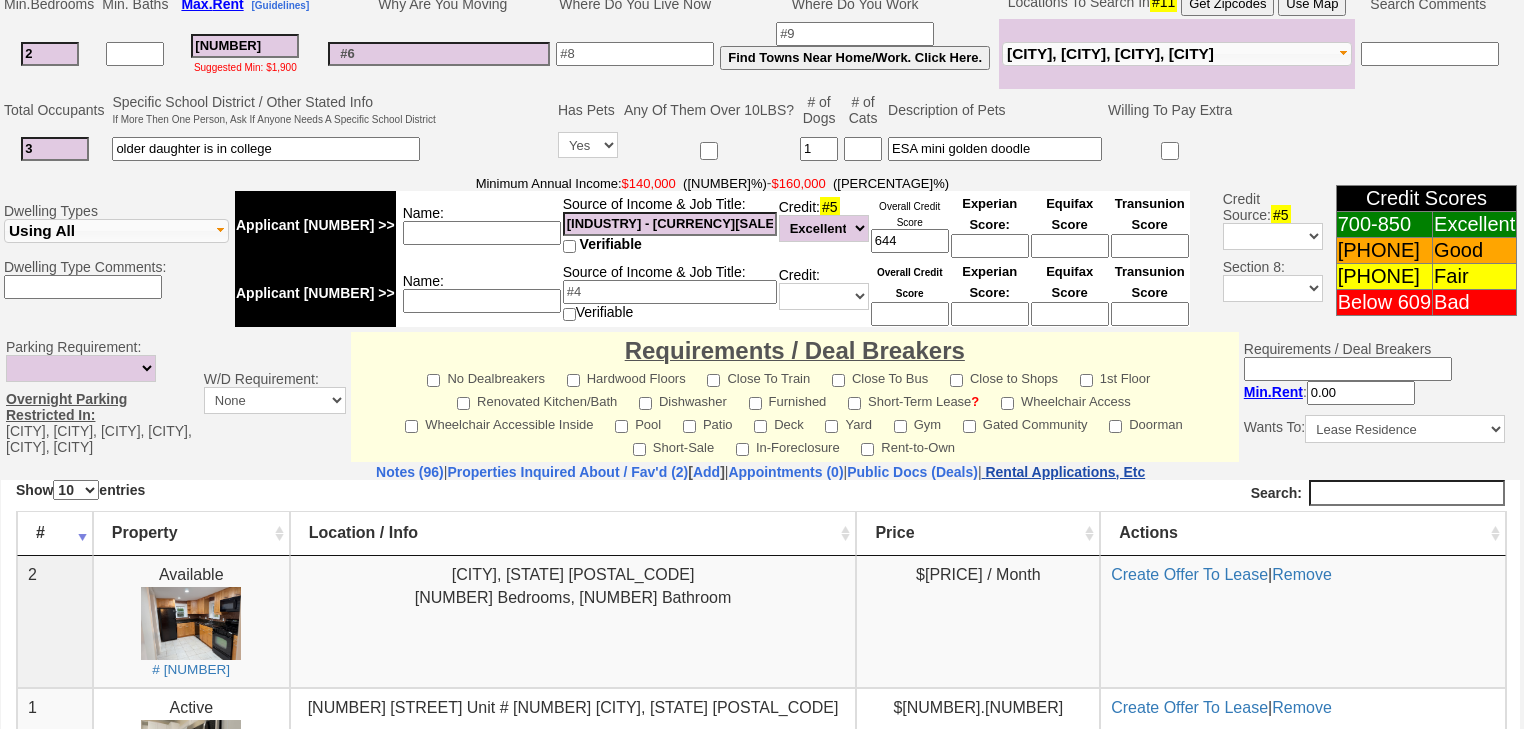 click on "Rental Applications, Etc" at bounding box center (1065, 472) 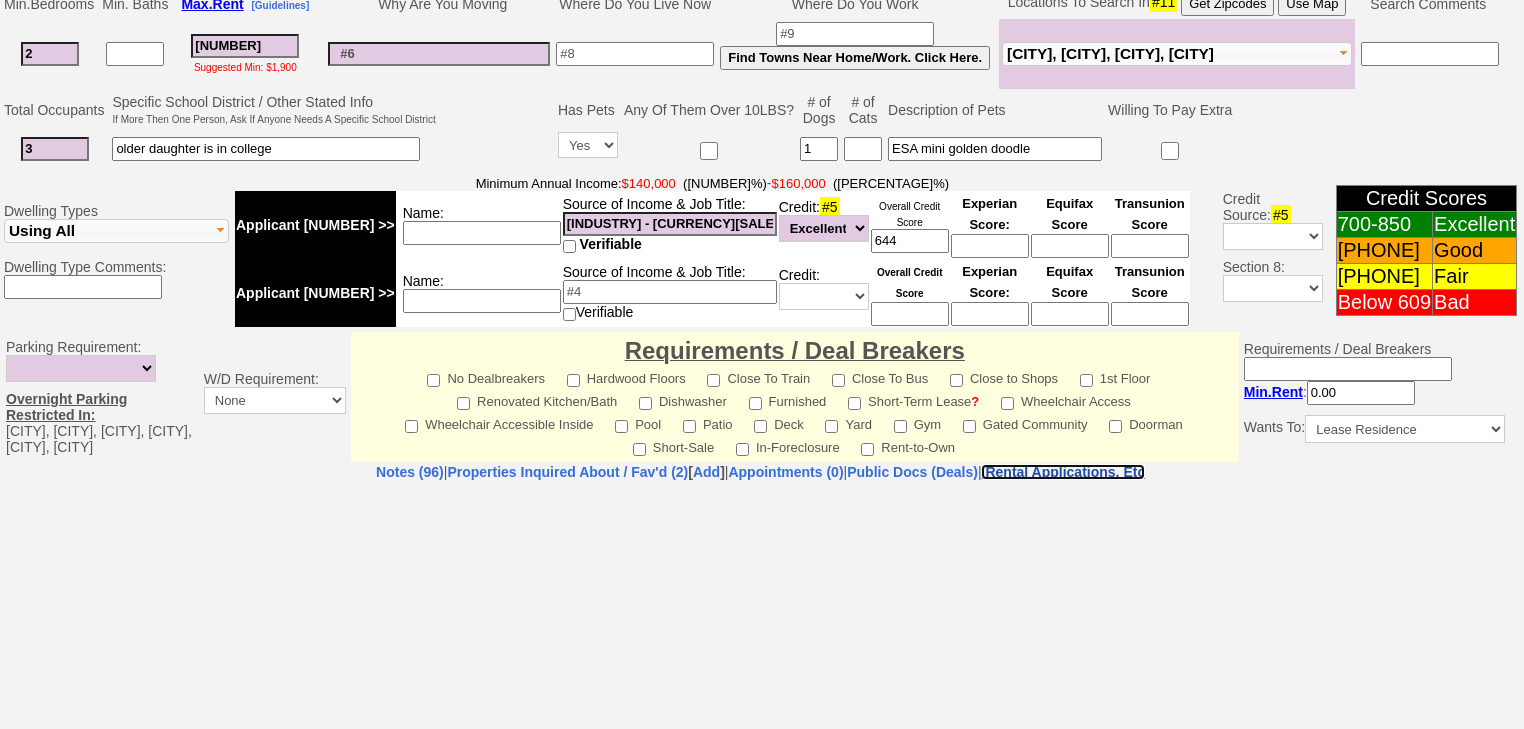 select on "100" 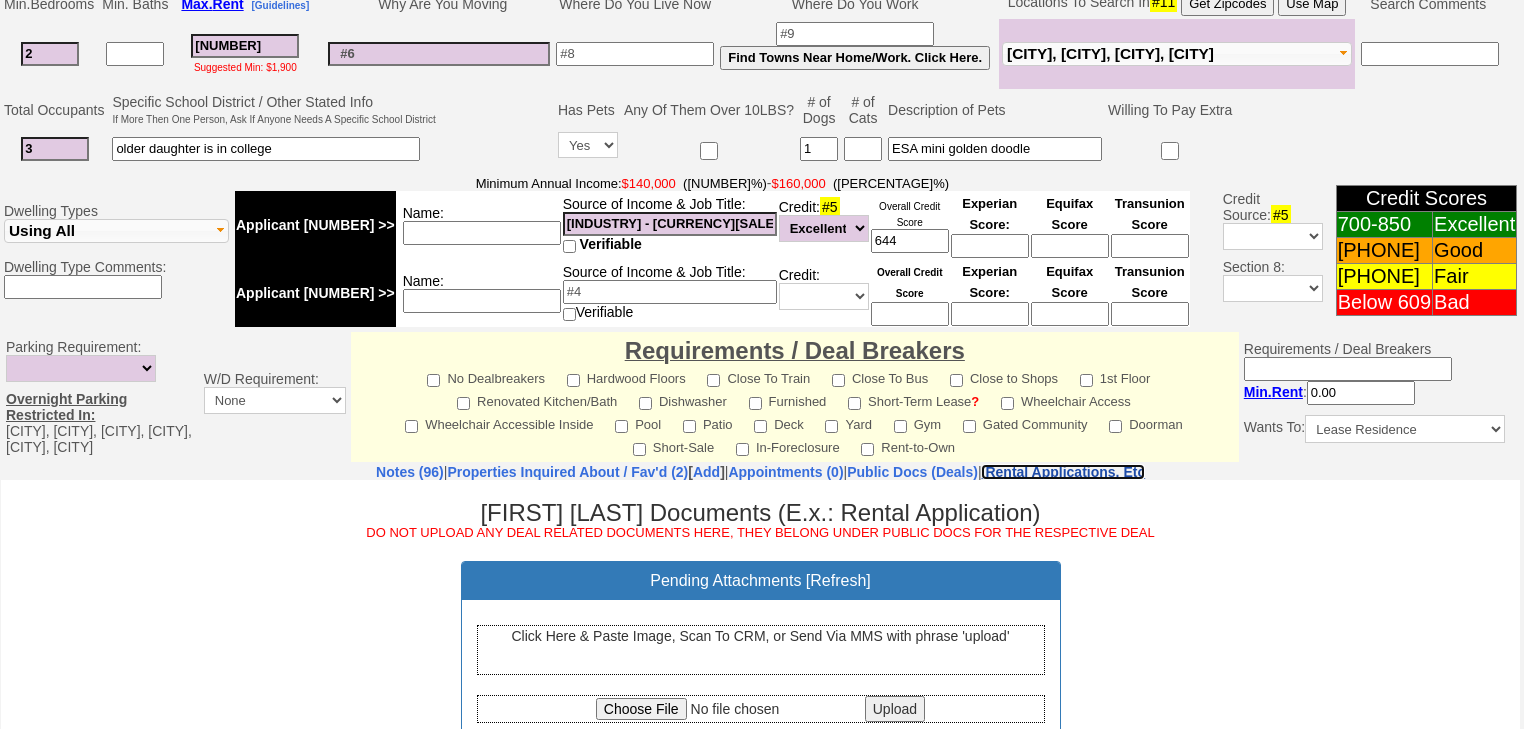 scroll, scrollTop: 0, scrollLeft: 0, axis: both 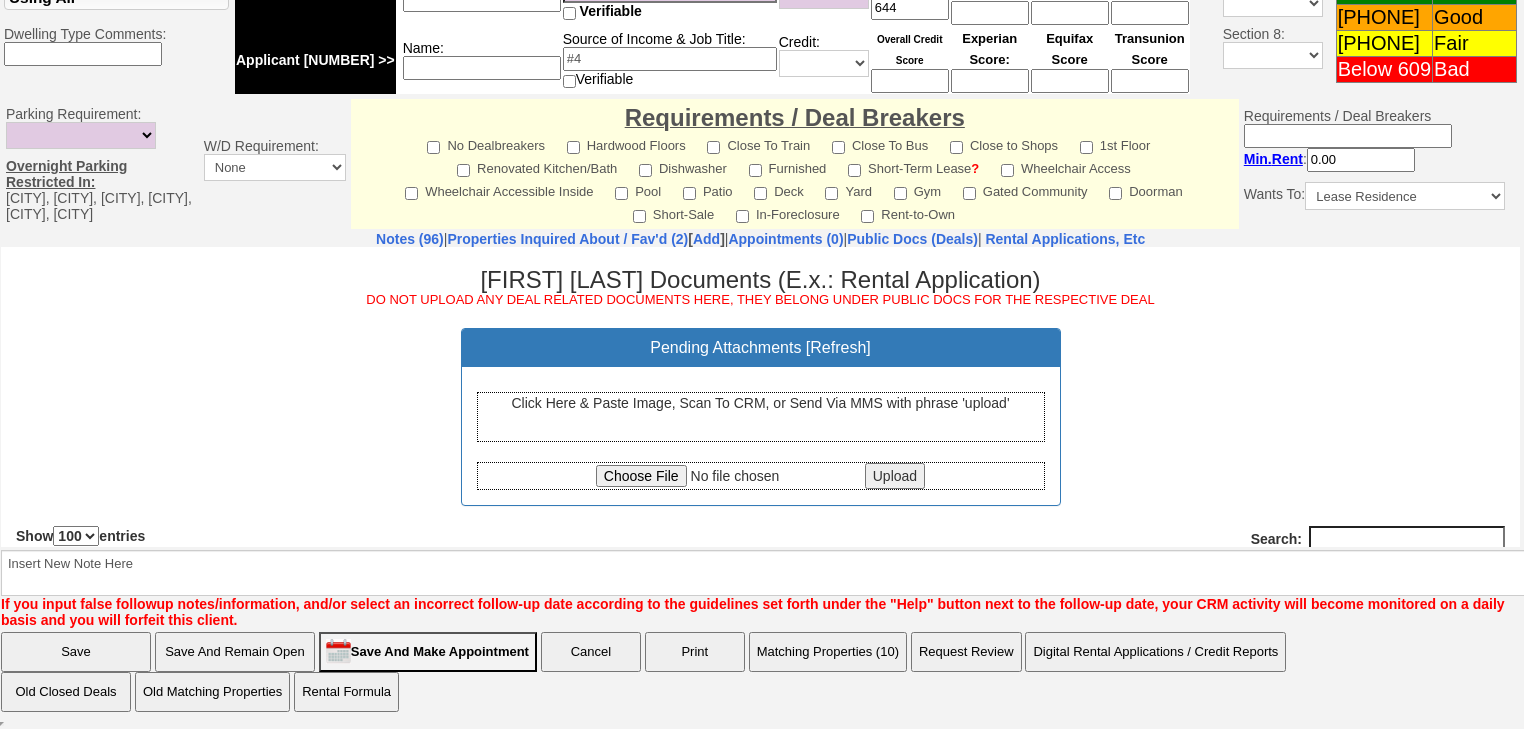 click at bounding box center [728, 475] 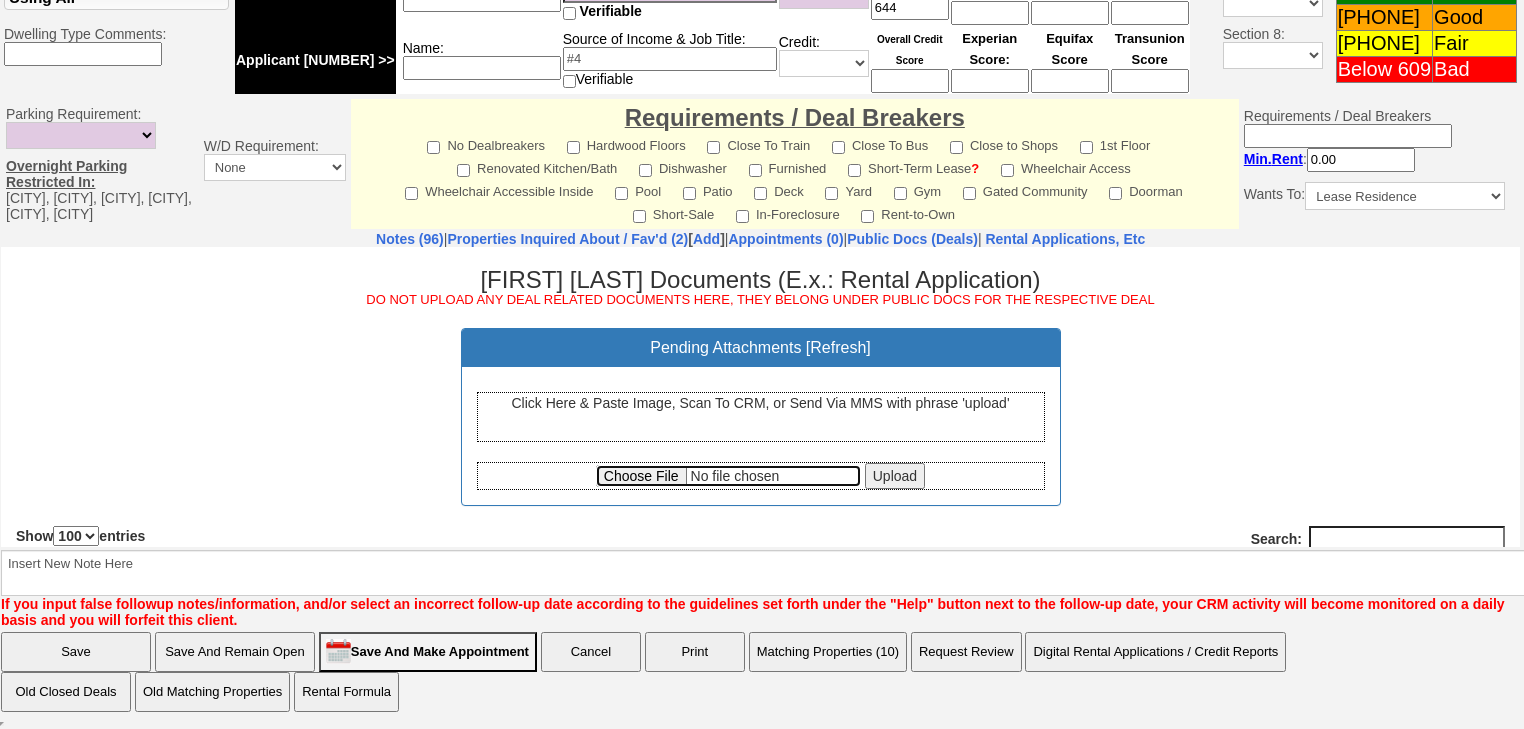 type on "C:\fakepath\Listing.pdf" 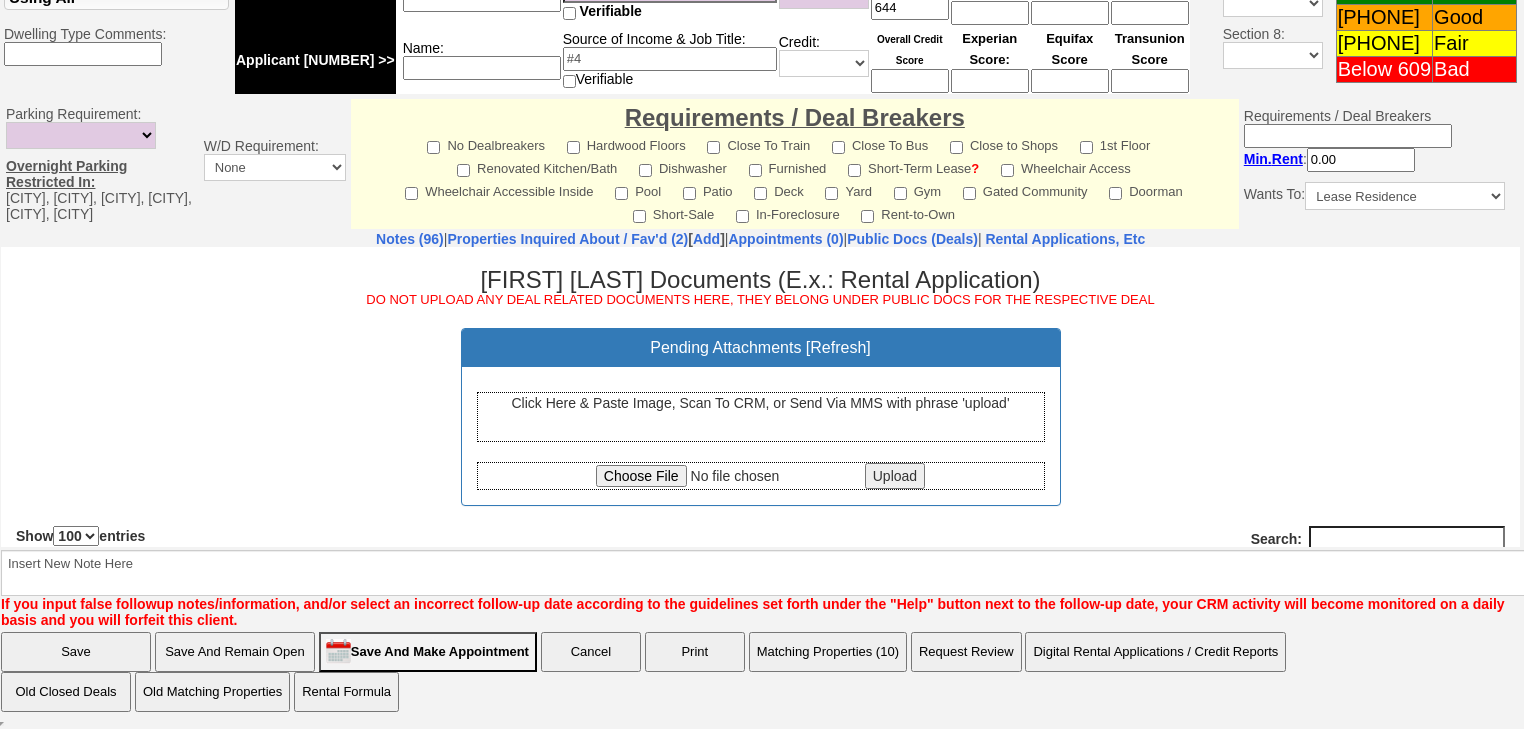 click on "Upload" at bounding box center (895, 475) 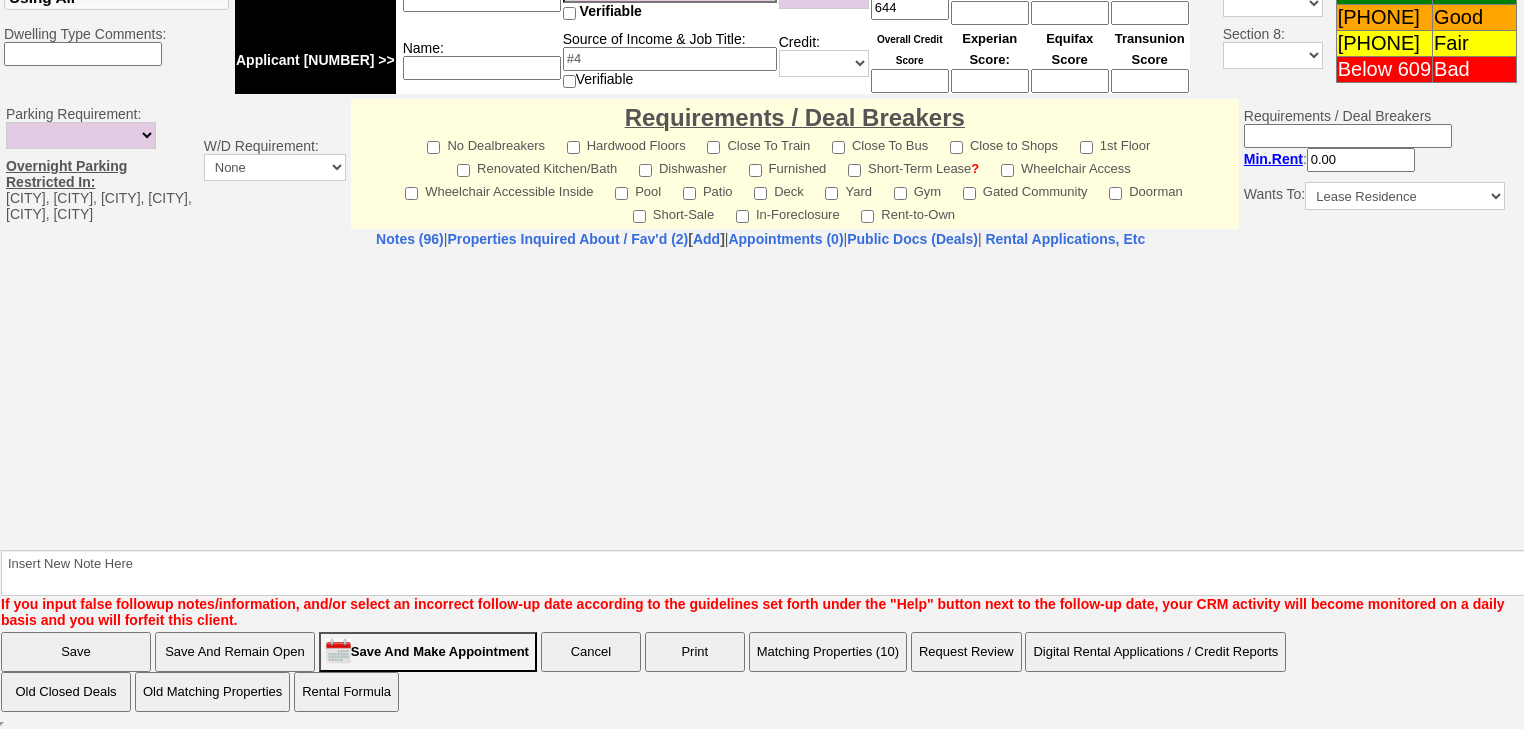 select on "100" 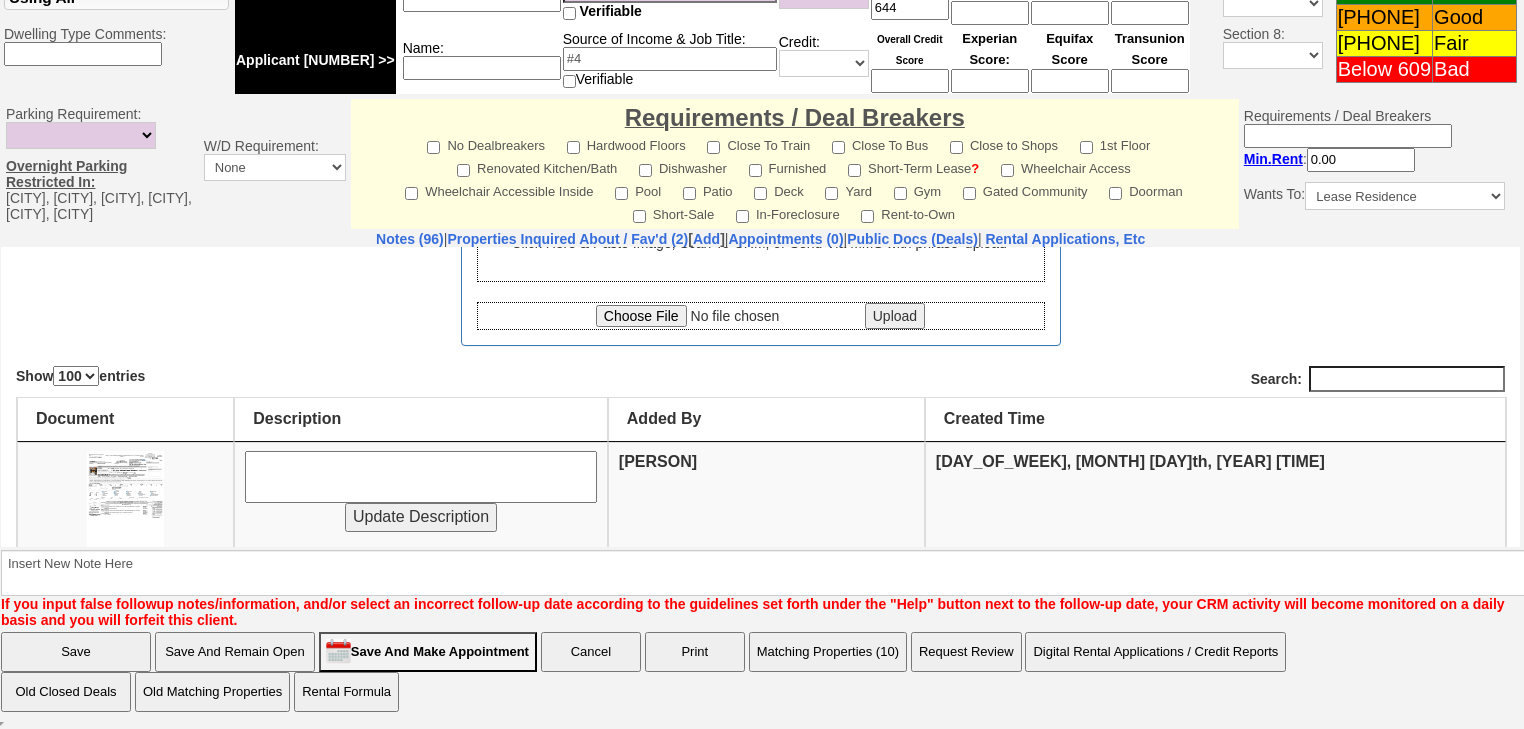 scroll, scrollTop: 240, scrollLeft: 0, axis: vertical 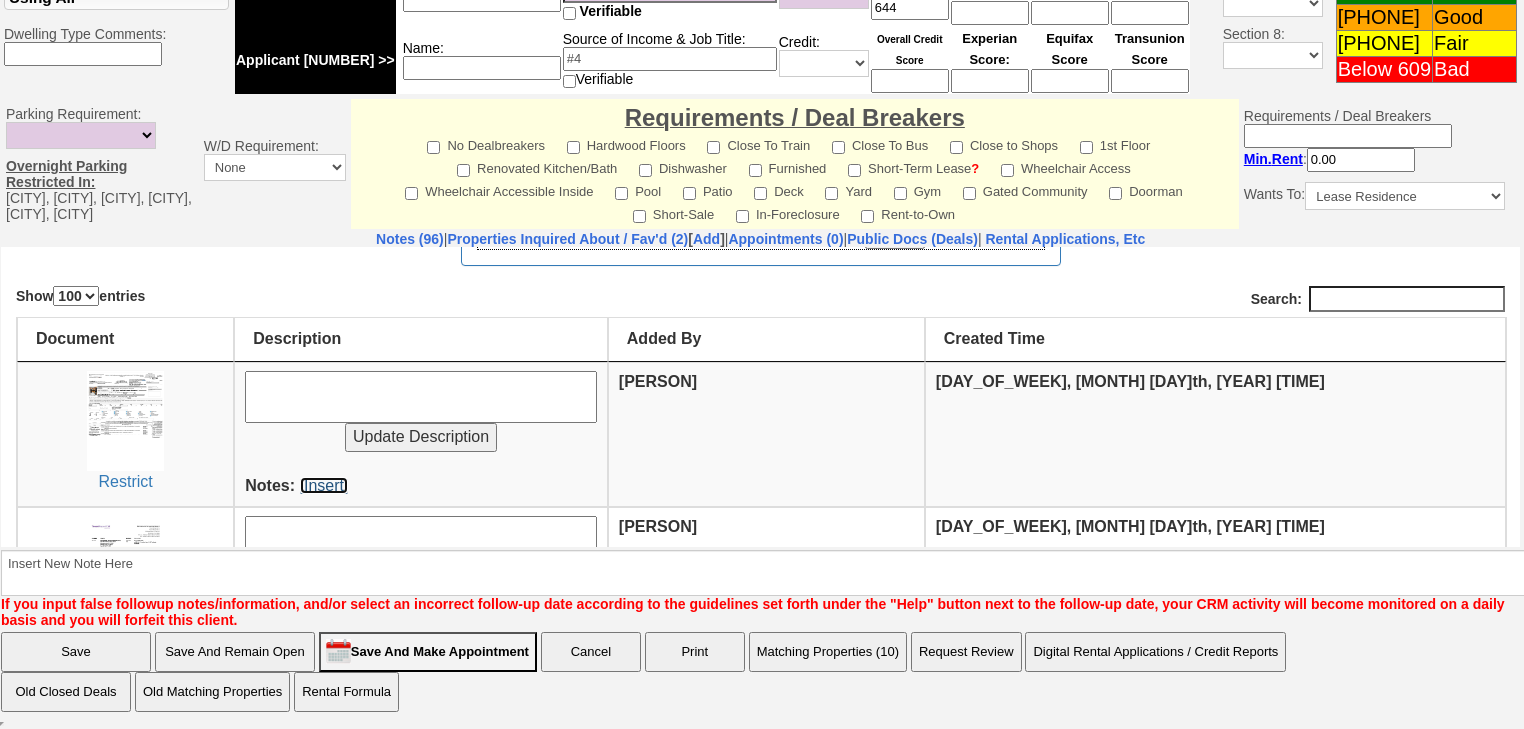 click on "[Insert]" at bounding box center (324, 484) 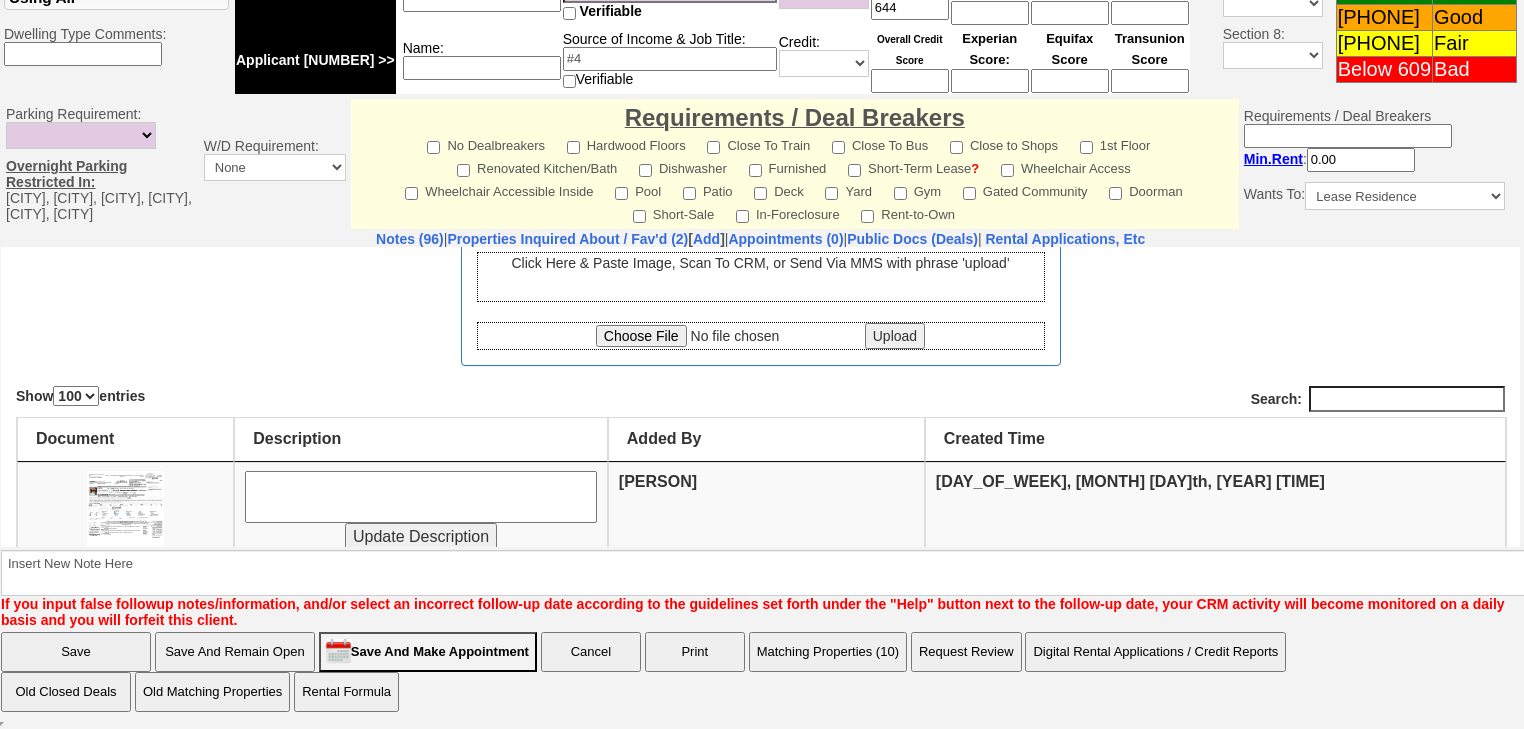 scroll, scrollTop: 0, scrollLeft: 0, axis: both 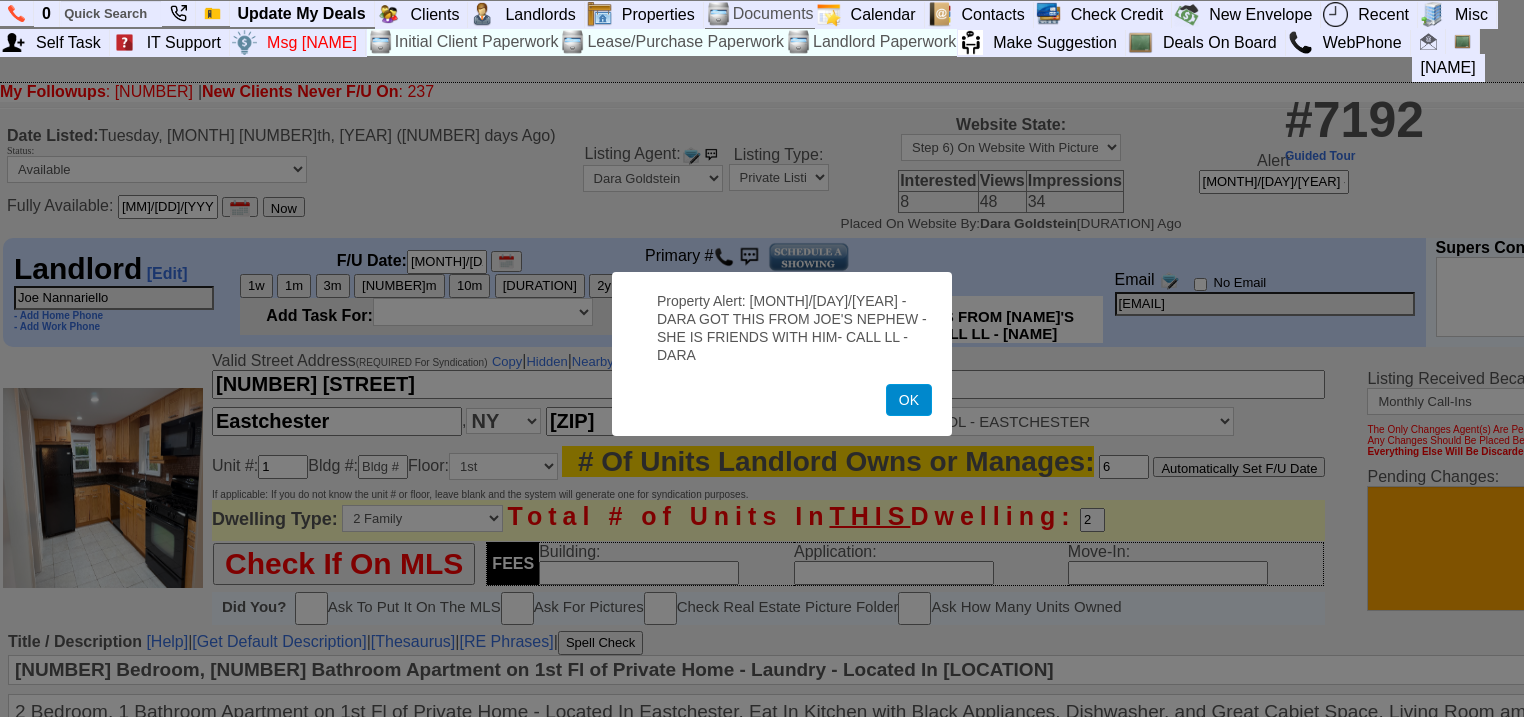 click on "OK" at bounding box center [909, 400] 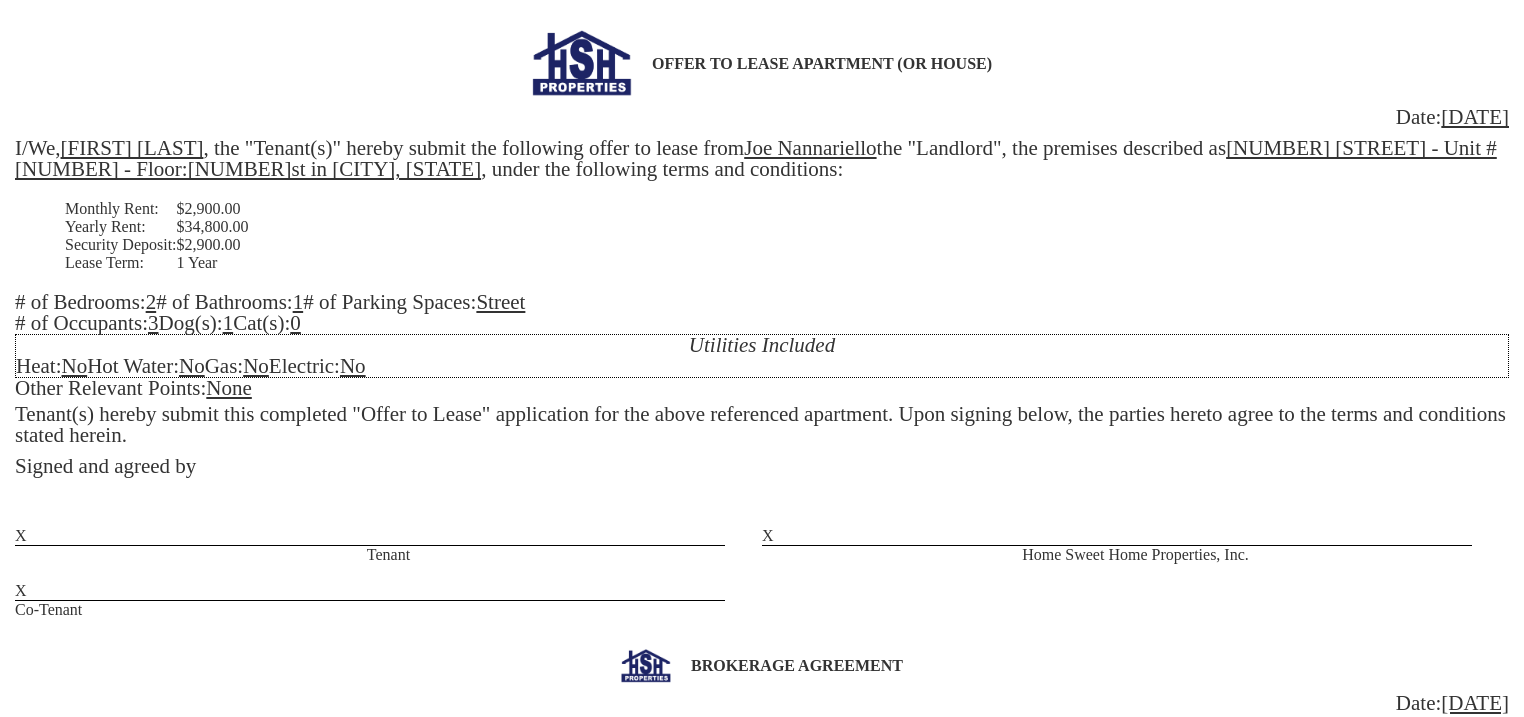 scroll, scrollTop: 0, scrollLeft: 0, axis: both 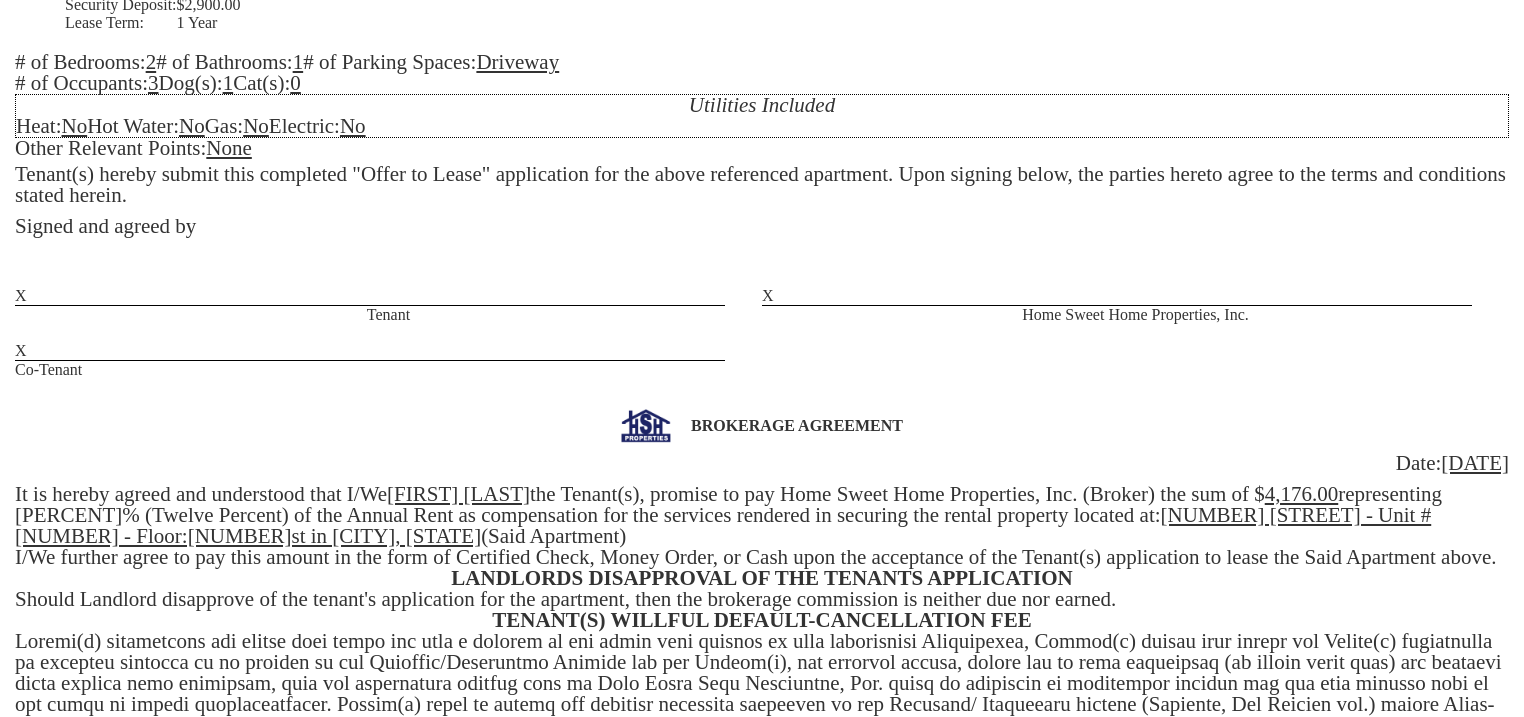 click on "4,176.00" at bounding box center (1302, 494) 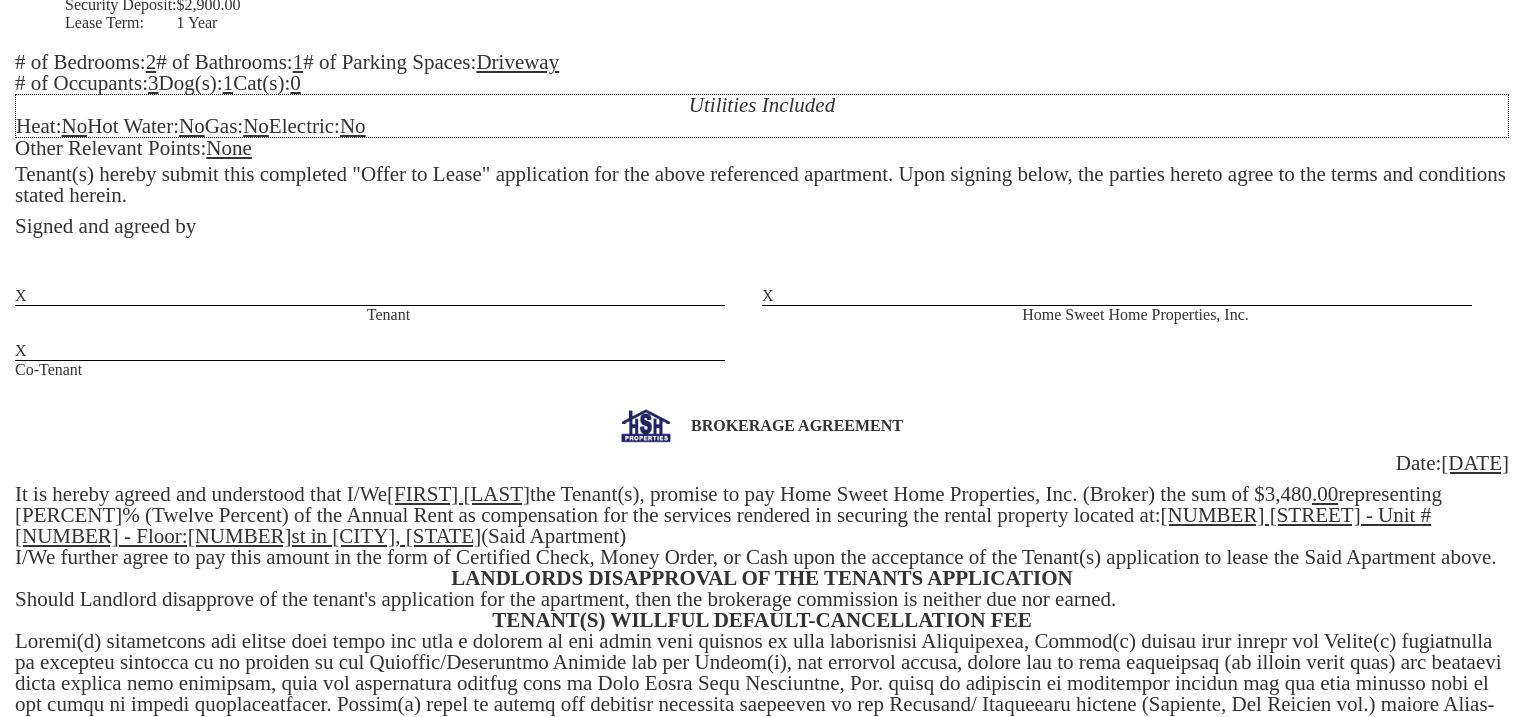 click on "BROKERAGE AGREEMENT
Date:  [DATE]
It is hereby agreed and understood that I/We  [FIRST] [LAST]  the Tenant(s), promise to pay Home Sweet Home Properties, Inc. (Broker) the sum of $[AMOUNT] .00  representing [PERCENT]% (Twelve Percent) of the Annual Rent as compensation for the services rendered in securing the rental property located at:  [NUMBER] [STREET] - Unit #[NUMBER] - Floor:[NUMBER]st in [CITY], [STATE]  (Said Apartment)
I/We further agree to pay this amount in the form of Certified Check, Money Order, or Cash upon the
acceptance of the Tenant(s) application to lease the Said Apartment above.
LANDLORDS DISAPPROVAL OF THE TENANTS APPLICATION
Should Landlord disapprove of the tenant's application for the apartment, then the brokerage commission
is neither due nor earned.
TENANT(S) WILLFUL DEFAULT-CANCELLATION FEE [FIRST] [LAST]
In addition to the cancellation fee, the Tenant may be subject to lose any deposit monies already paid to
the landlord.
BROKERS INDEMNIFICATION
TOTAL COMMISSION DUE: $ [AMOUNT]
$ [AMOUNT]" at bounding box center (762, 756) 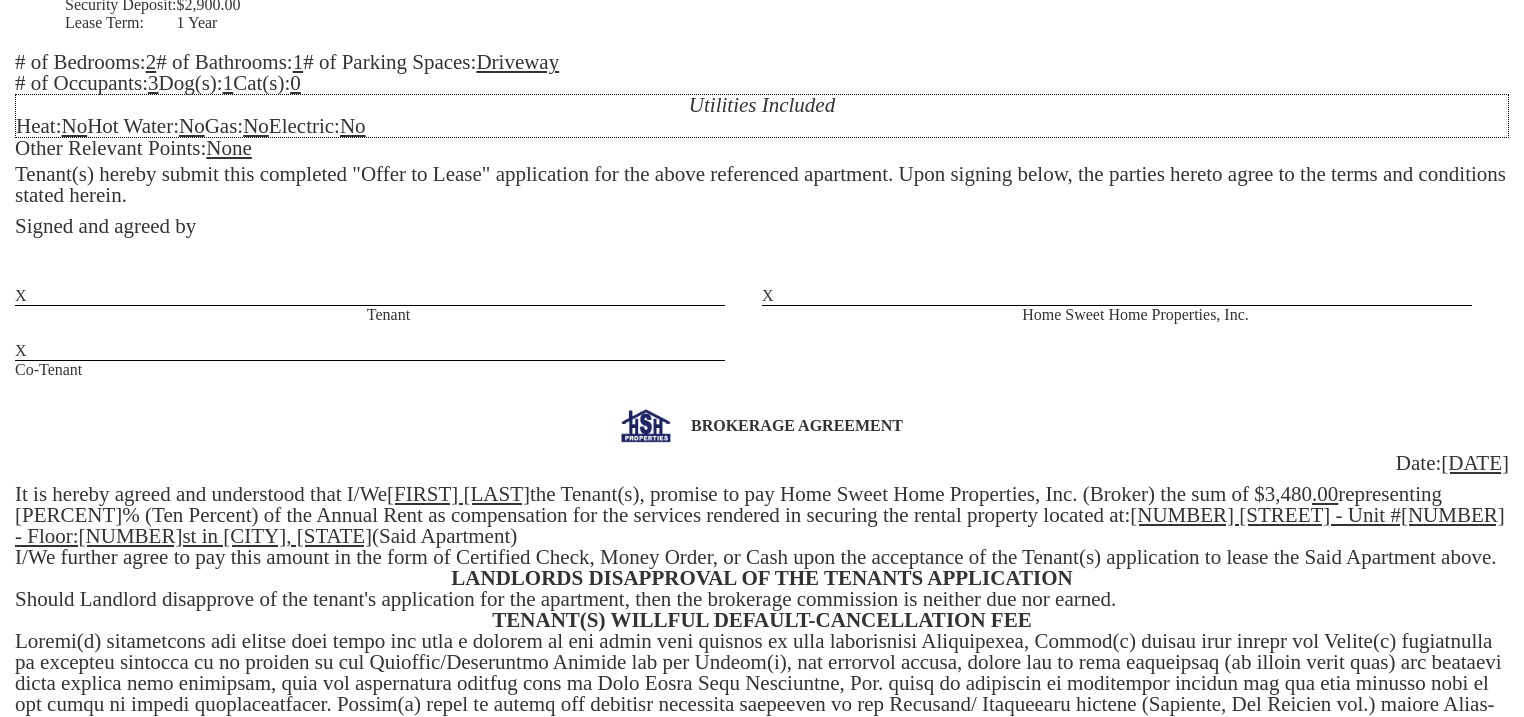 scroll, scrollTop: 787, scrollLeft: 0, axis: vertical 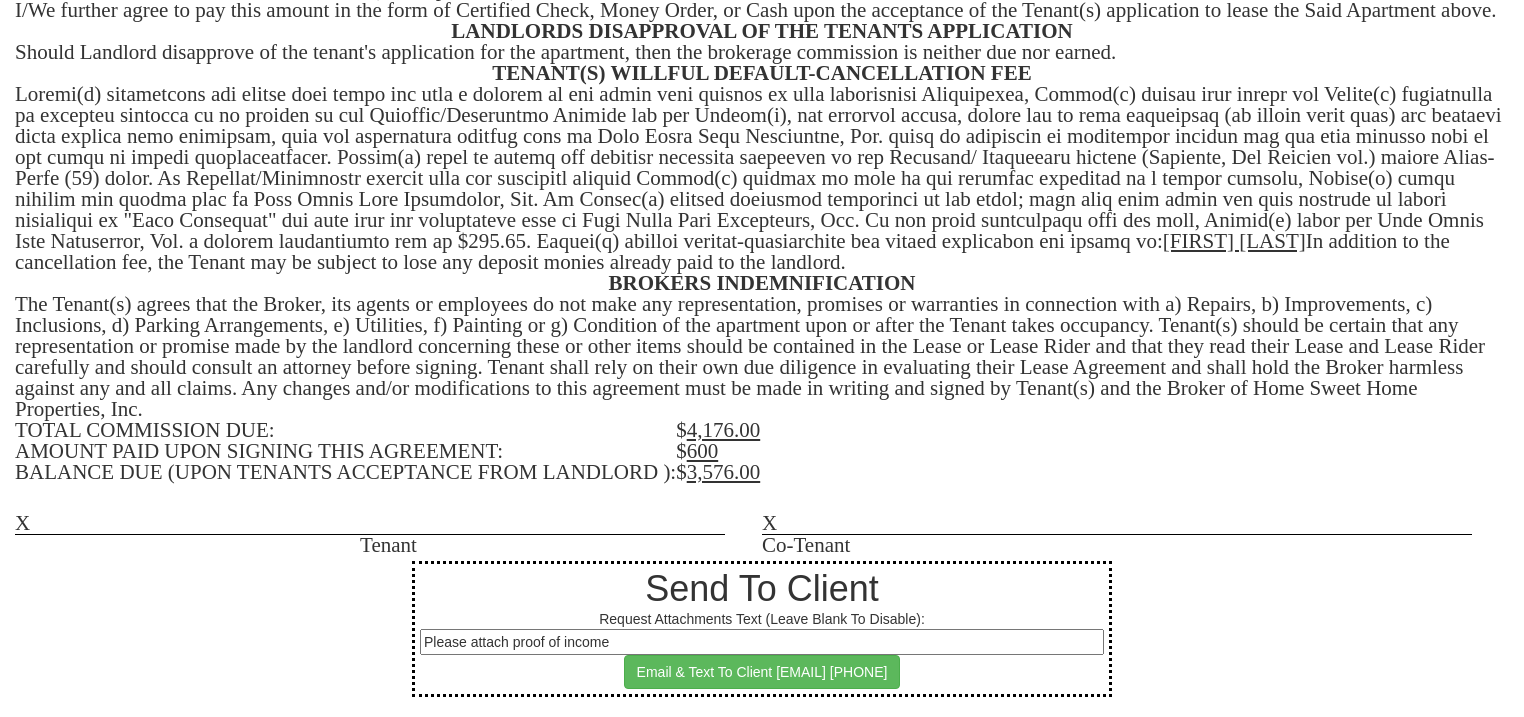 click on "4,176.00" at bounding box center (724, 430) 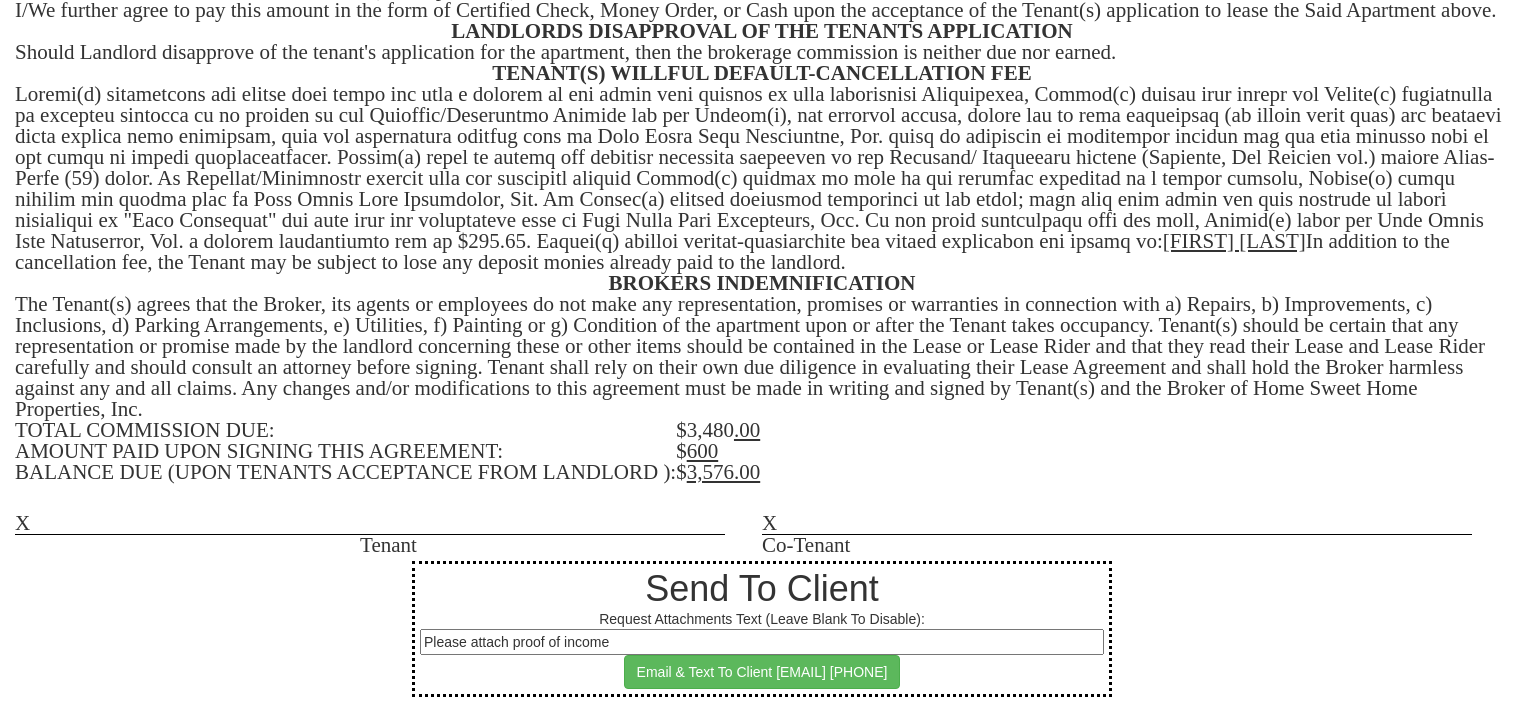 click on "3,576.00" at bounding box center [724, 472] 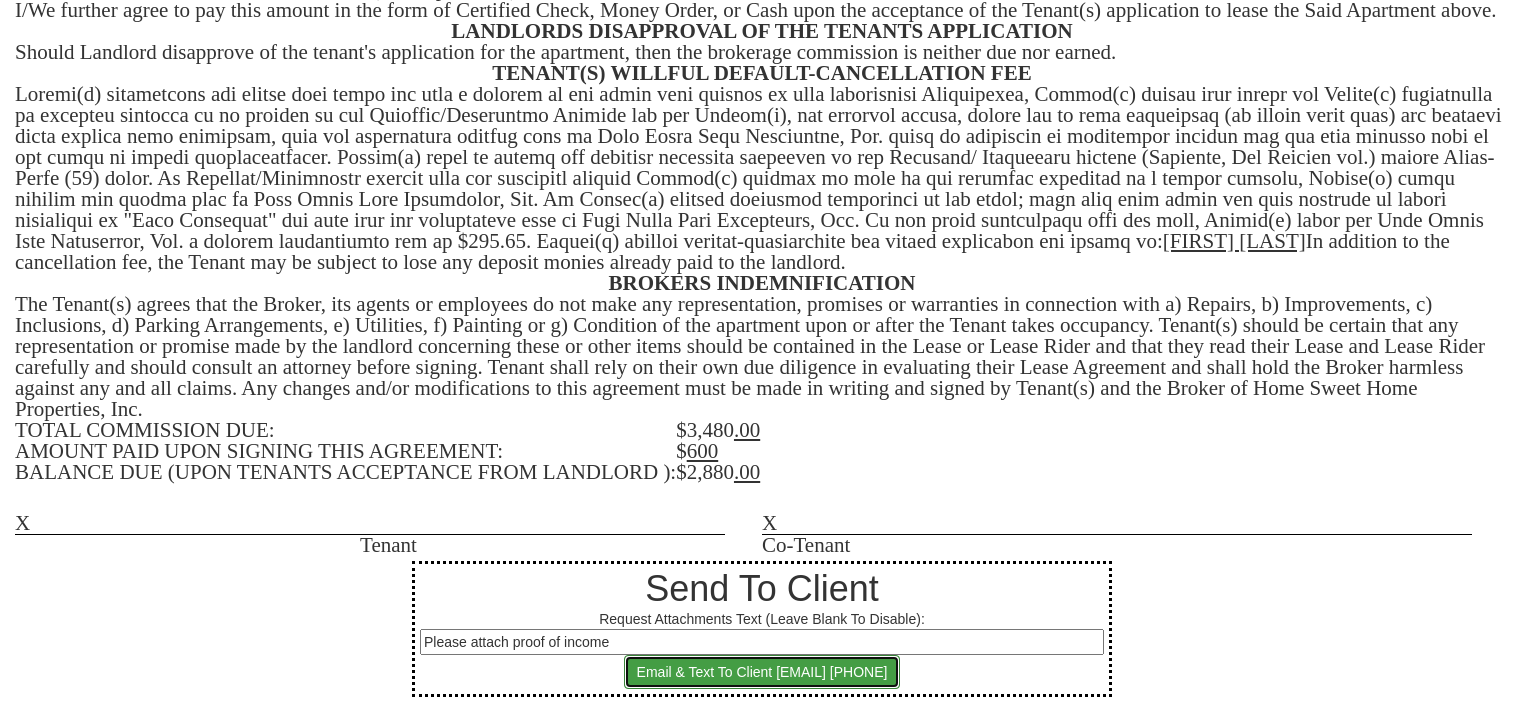 click on "Email & Text To Client [EMAIL] [PHONE]" at bounding box center (762, 672) 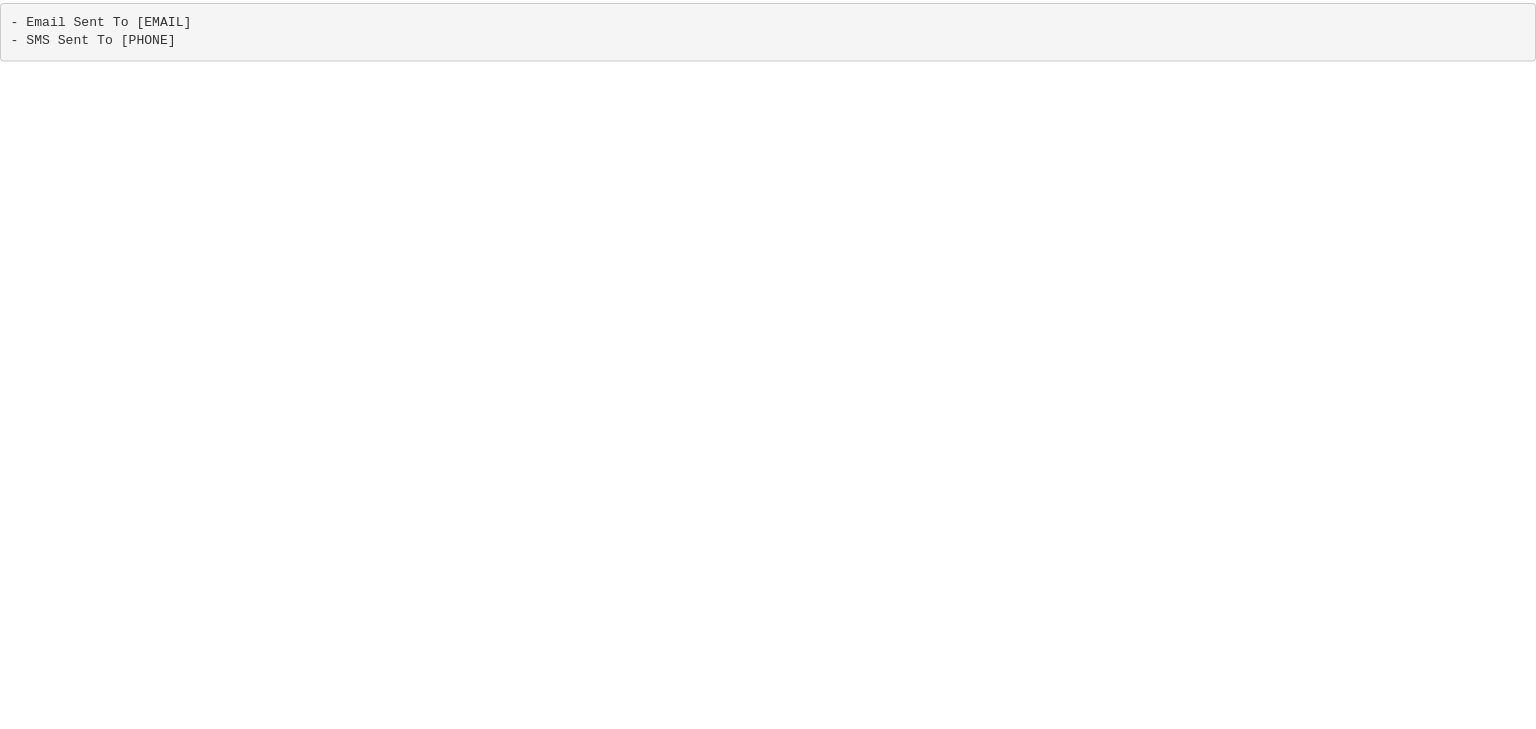 scroll, scrollTop: 0, scrollLeft: 0, axis: both 